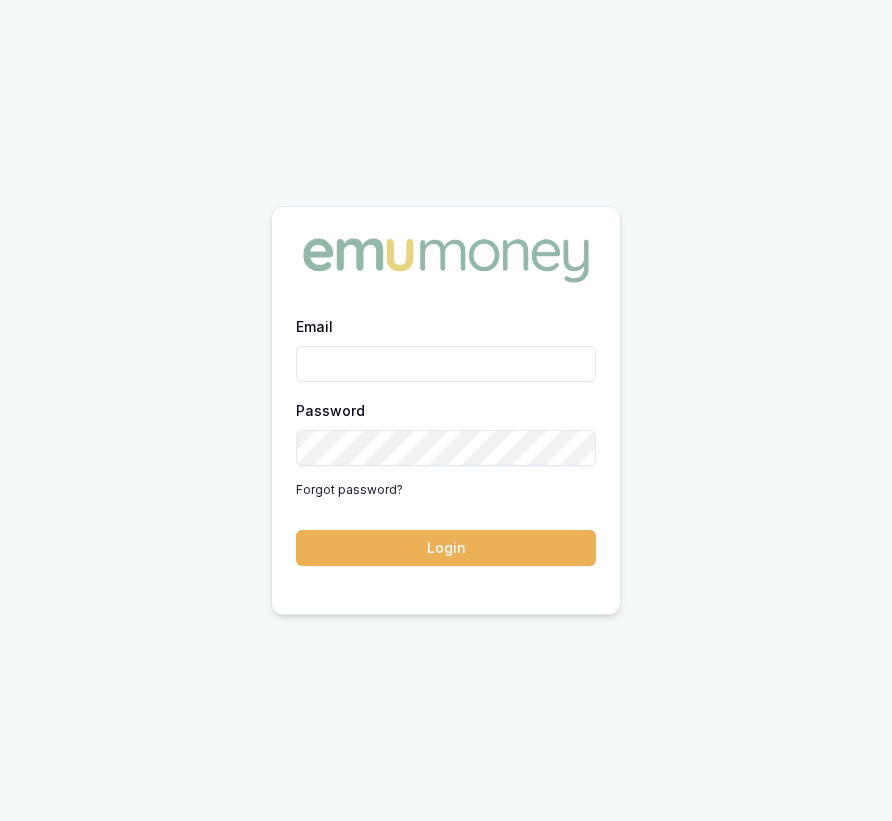 scroll, scrollTop: 0, scrollLeft: 0, axis: both 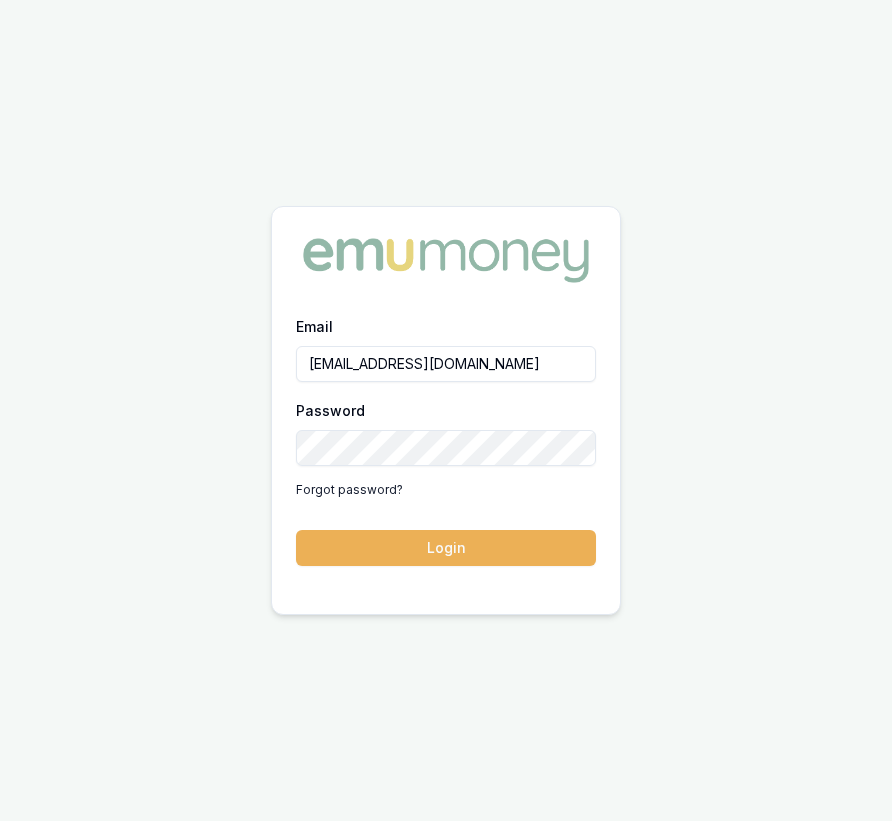 click on "Email eujin.ooi@emumoney.com.au Password Forgot password? Login" at bounding box center [446, 440] 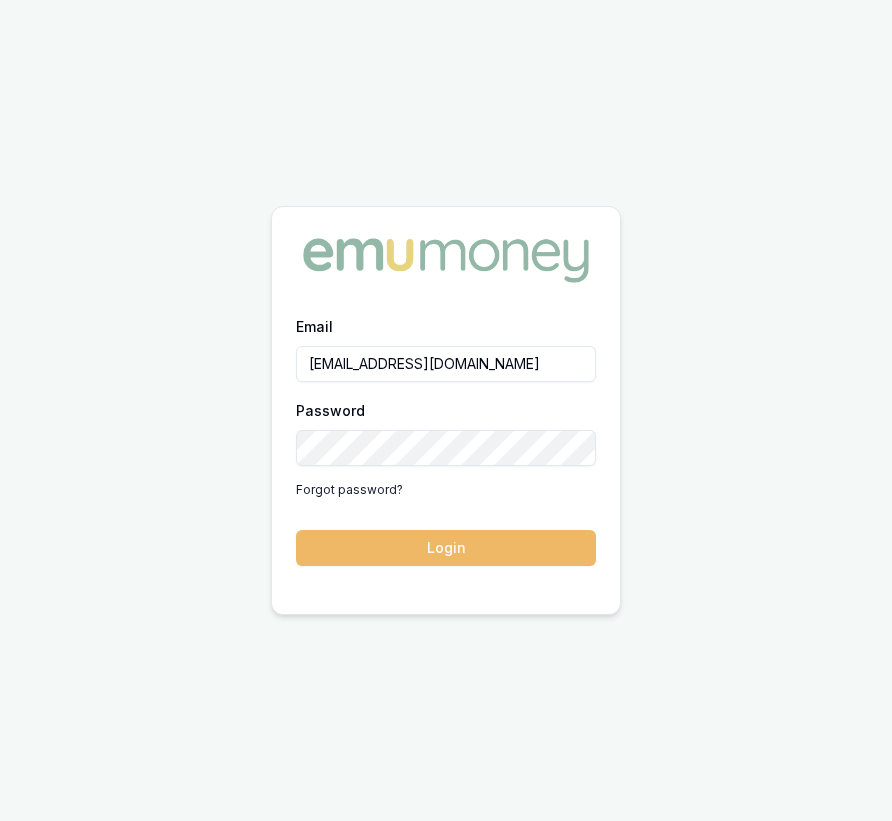 click on "Login" at bounding box center [446, 548] 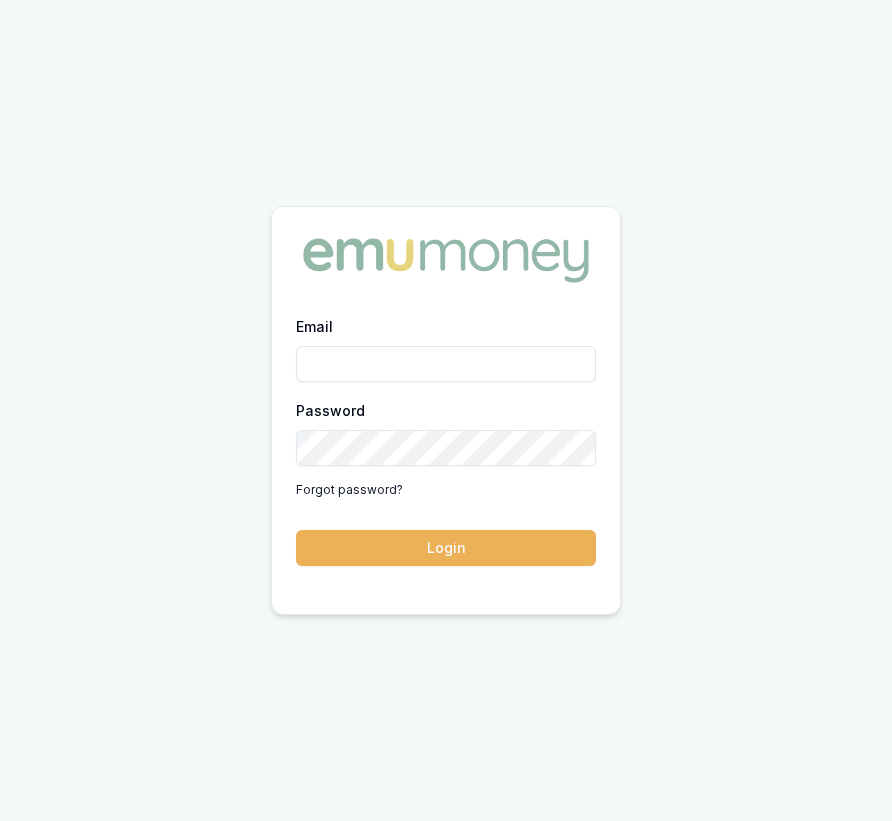 scroll, scrollTop: 0, scrollLeft: 0, axis: both 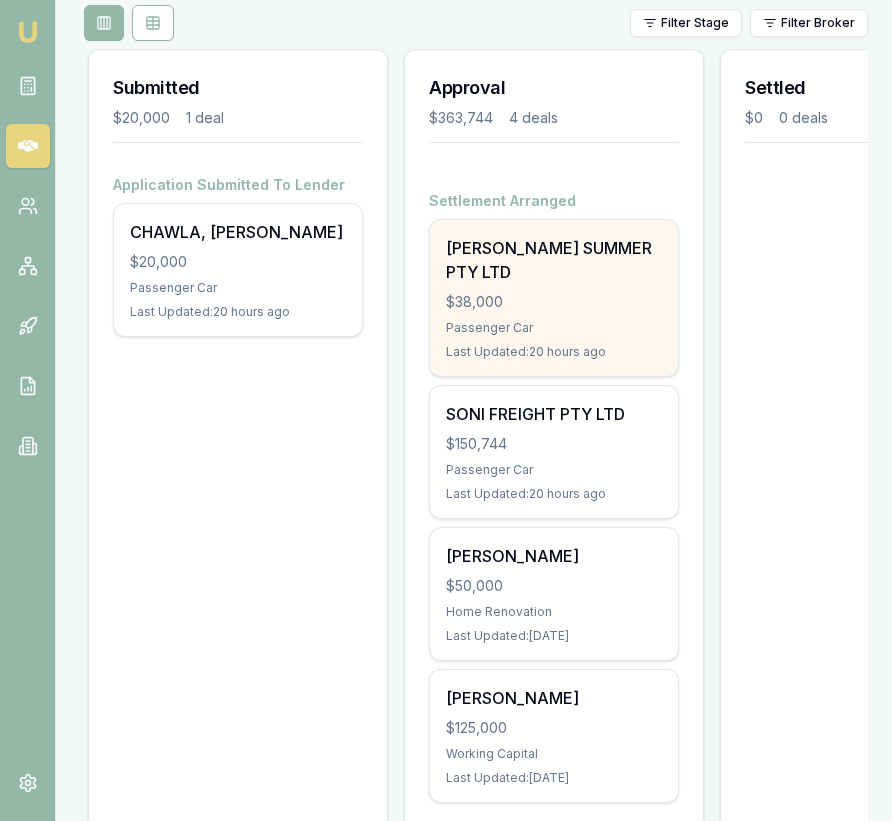 click on "HARVEY PEYTON SUMMER PTY LTD $38,000 Passenger Car Last Updated:  20 hours ago" at bounding box center (554, 298) 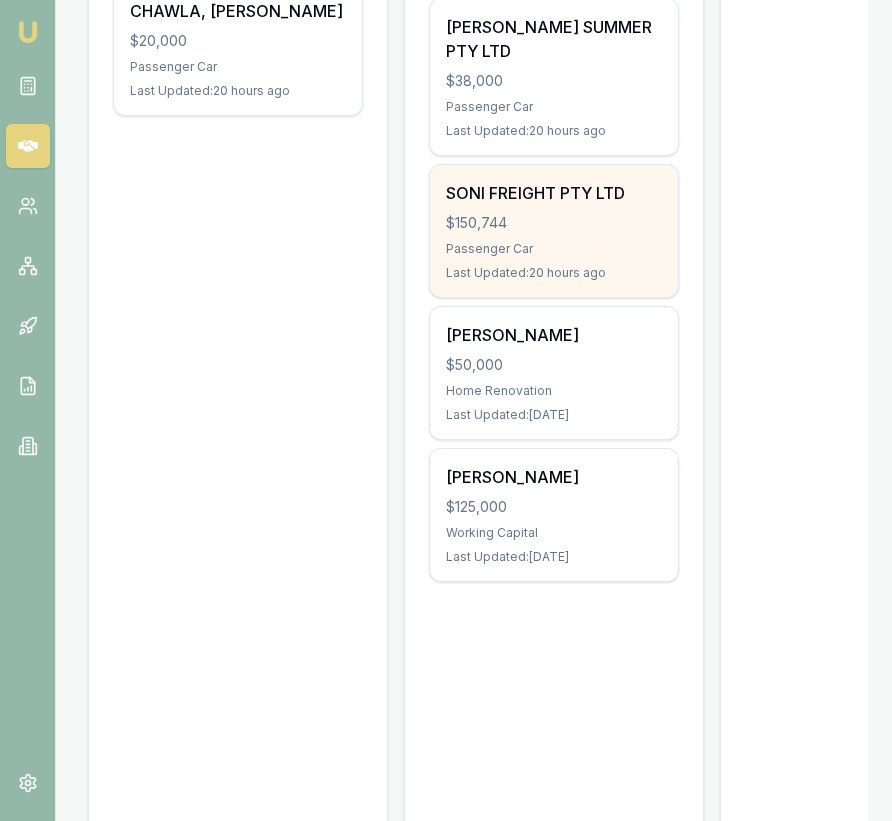 scroll, scrollTop: 477, scrollLeft: 0, axis: vertical 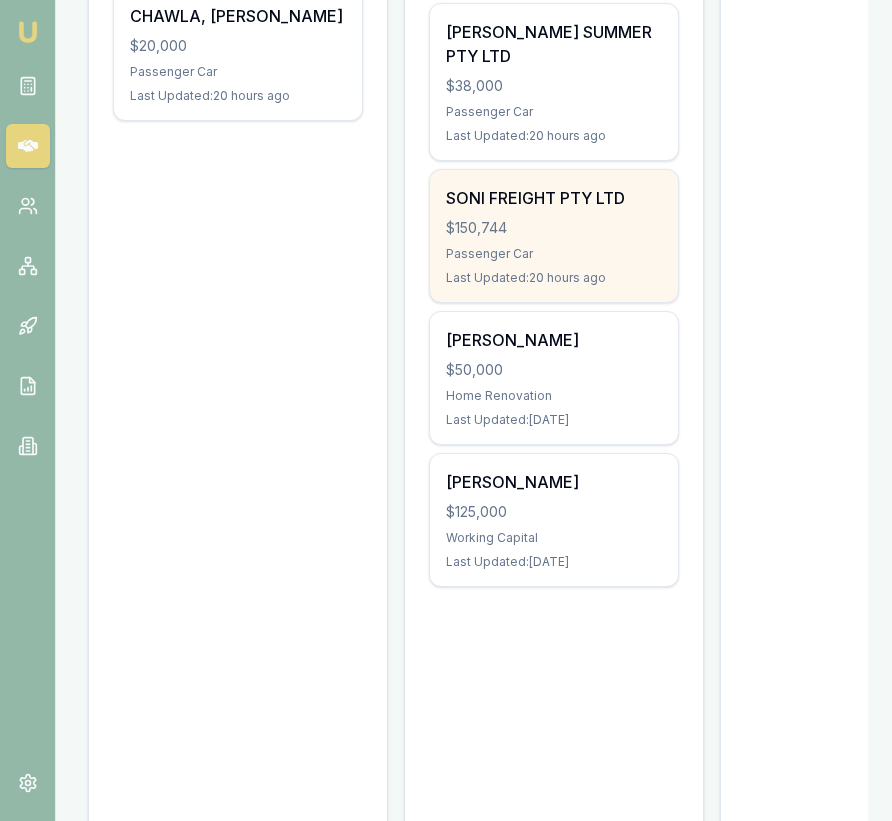 click on "$150,744" at bounding box center [554, 228] 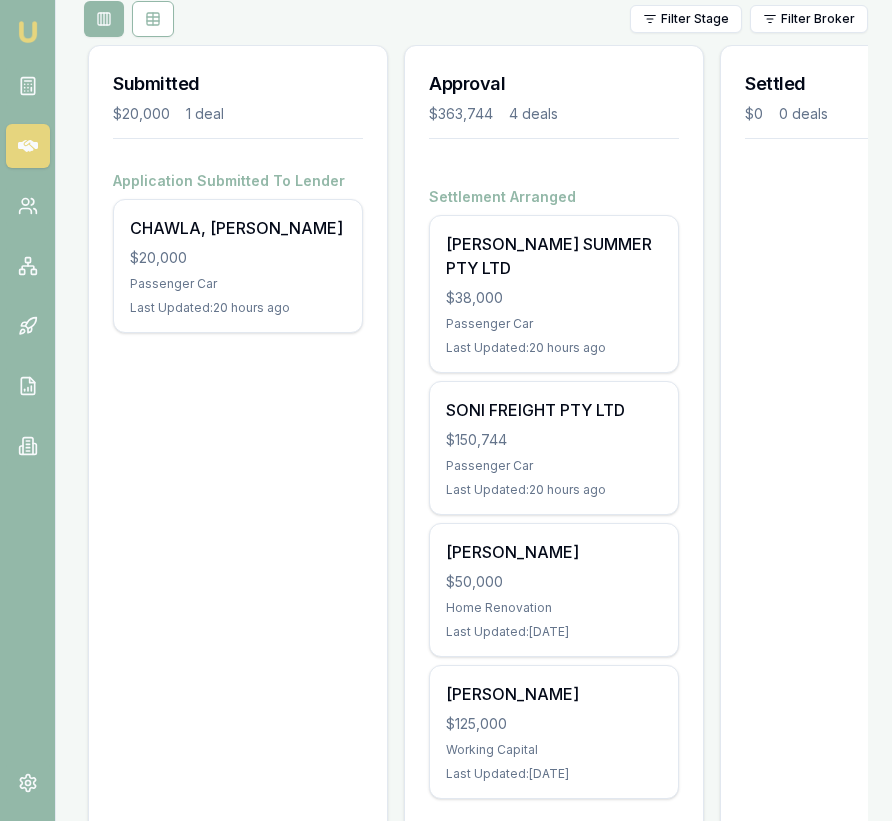 scroll, scrollTop: 266, scrollLeft: 0, axis: vertical 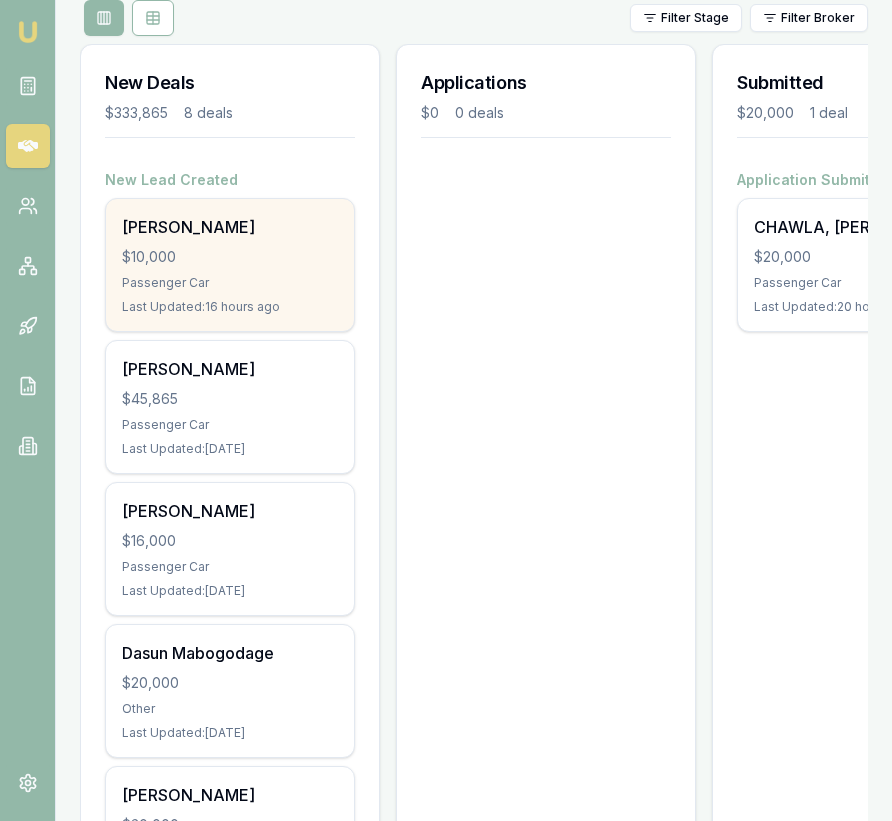 click on "$10,000" at bounding box center (230, 257) 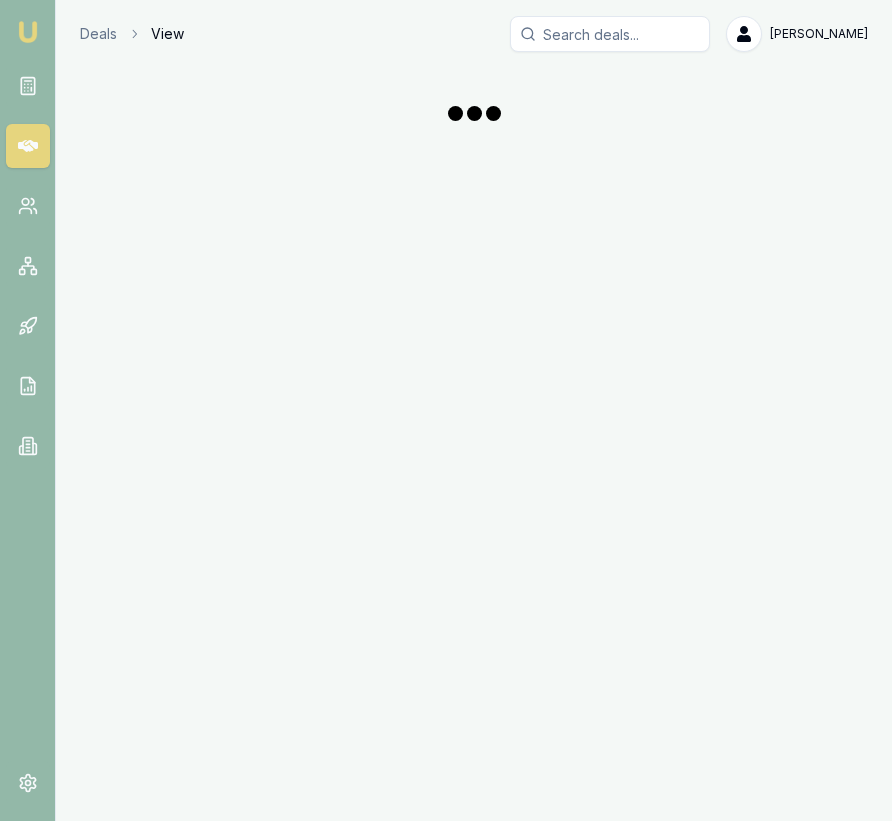 scroll, scrollTop: 0, scrollLeft: 0, axis: both 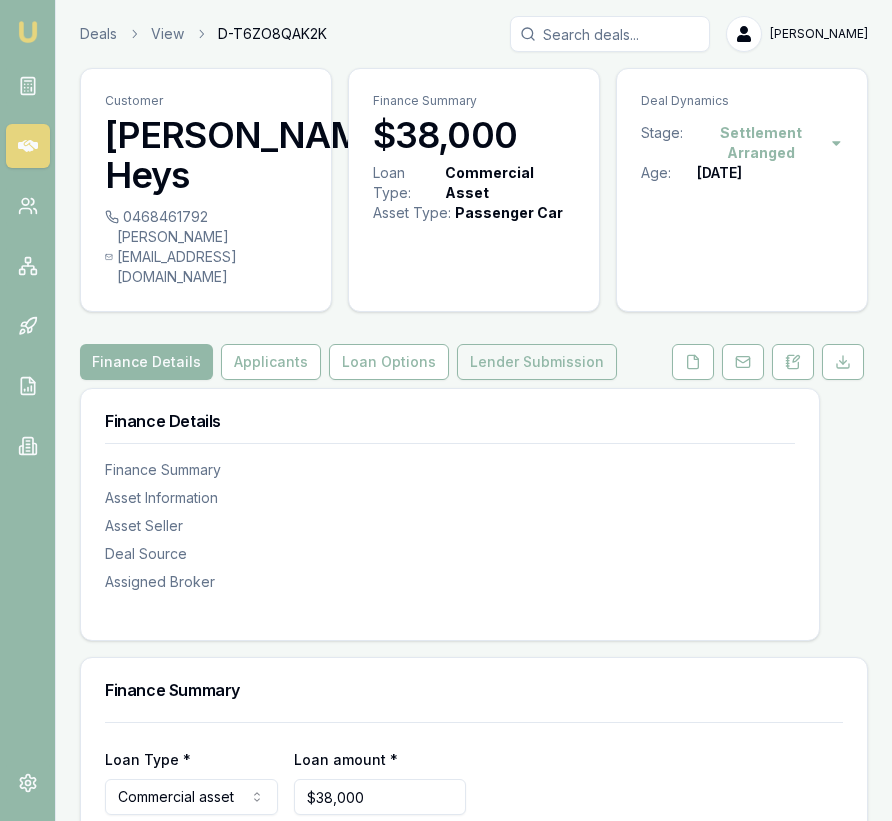click on "Lender Submission" at bounding box center [537, 362] 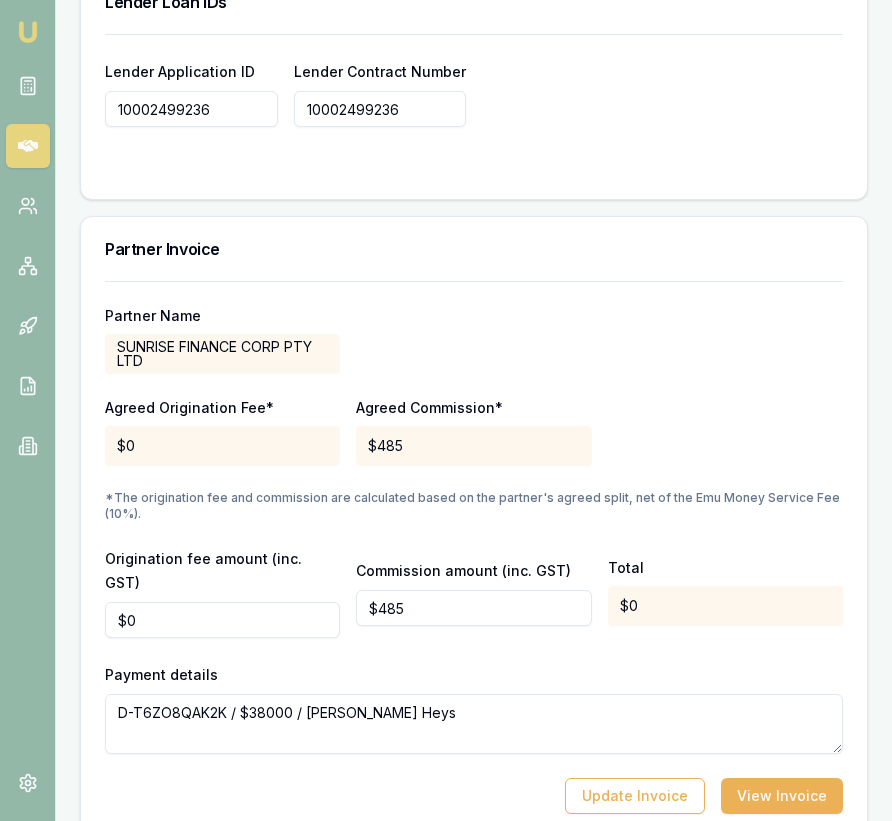 scroll, scrollTop: 2041, scrollLeft: 0, axis: vertical 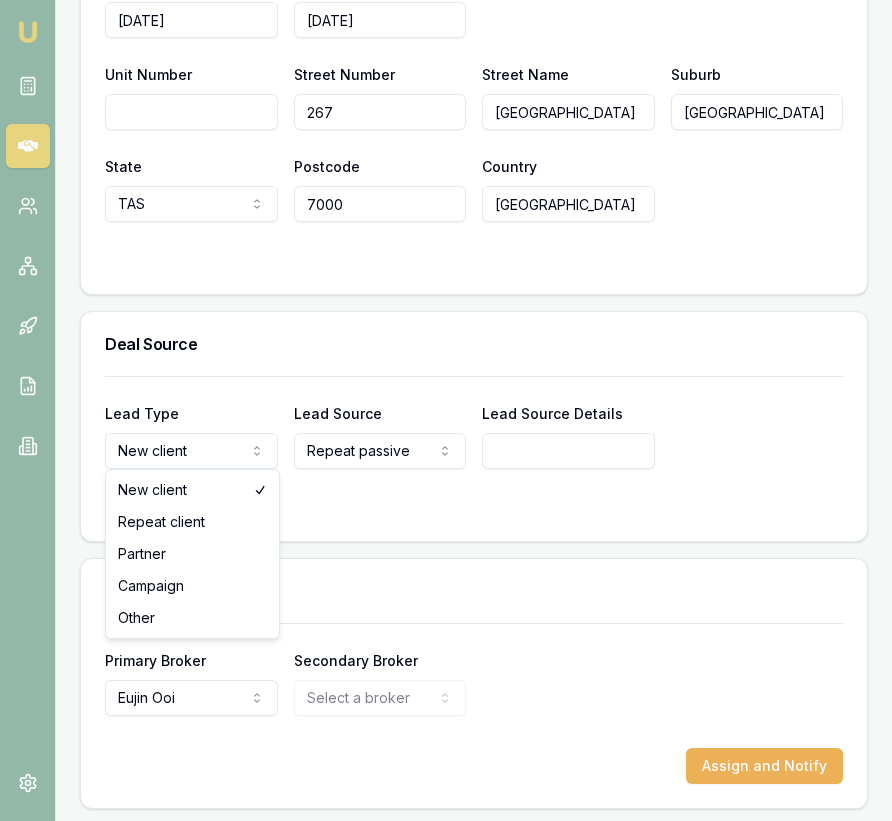 click on "Emu Broker Deals View D-DIMGUFGWYX Eujin Ooi Toggle Menu Customer Dinesh Soni 0417485353 dineshsoni.0751@gmail.com Finance Summary $150,744 Loan Type: Commercial Asset Asset Type : Passenger Car Deal Dynamics Stage: Settlement Arranged Age: 3 days ago Finance Details Applicants Loan Options Lender Submission Finance Details Finance Summary Asset Information Asset Seller Deal Source Assigned Broker Finance Summary Loan Type * Commercial asset Consumer loan Consumer asset Commercial loan Commercial asset Loan amount * $150,744 Preferred Repayment Amount  $2,026 Preferred Repayment Frequency  Monthly Weekly Fortnightly Monthly Preferred Repayment Term  60 12 24 36 48 60 72 84 Asset Details Asset Type  Passenger car Passenger car Electric vehicle Light commercial Other motor vehicle Agricultural equipment Materials handling Access equipment Light trucks Heavy trucks Trailers Buses coaches Construction Earth moving Commercial property Other primary Medical equipment Laboratory equipment Mining equipment Used" at bounding box center (446, -1301) 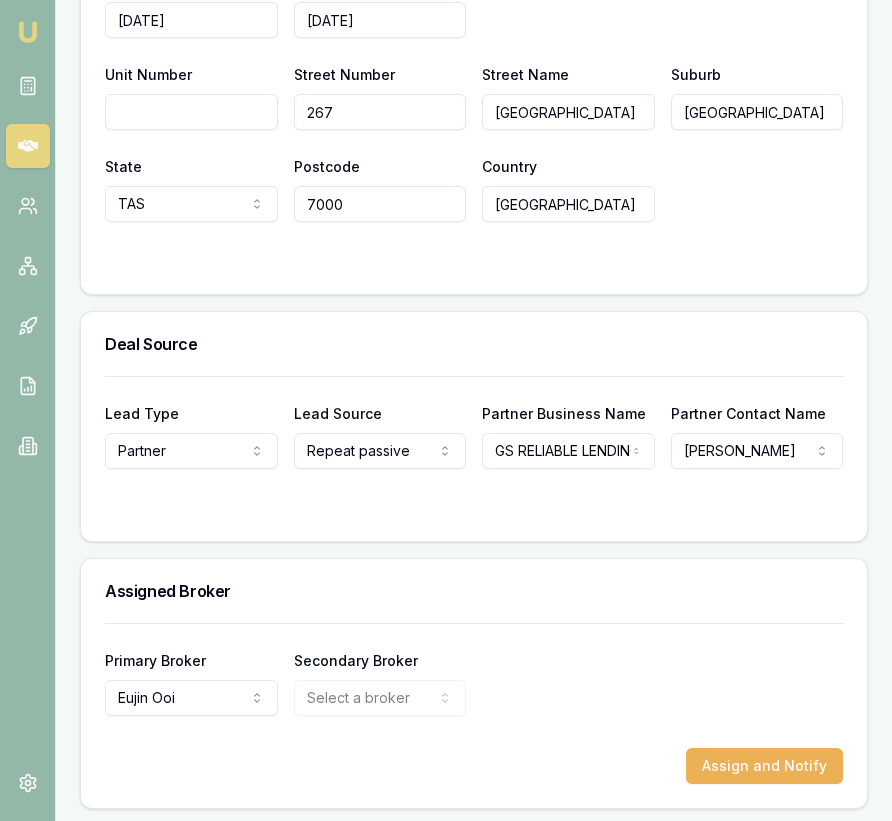 click on "Emu Broker Deals View D-DIMGUFGWYX Eujin Ooi Toggle Menu Customer Dinesh Soni 0417485353 dineshsoni.0751@gmail.com Finance Summary $150,744 Loan Type: Commercial Asset Asset Type : Passenger Car Deal Dynamics Stage: Settlement Arranged Age: 3 days ago Finance Details Applicants Loan Options Lender Submission Finance Details Finance Summary Asset Information Asset Seller Deal Source Assigned Broker Finance Summary Loan Type * Commercial asset Consumer loan Consumer asset Commercial loan Commercial asset Loan amount * $150,744 Preferred Repayment Amount  $2,026 Preferred Repayment Frequency  Monthly Weekly Fortnightly Monthly Preferred Repayment Term  60 12 24 36 48 60 72 84 Asset Details Asset Type  Passenger car Passenger car Electric vehicle Light commercial Other motor vehicle Agricultural equipment Materials handling Access equipment Light trucks Heavy trucks Trailers Buses coaches Construction Earth moving Commercial property Other primary Medical equipment Laboratory equipment Mining equipment Used" at bounding box center (446, -1301) 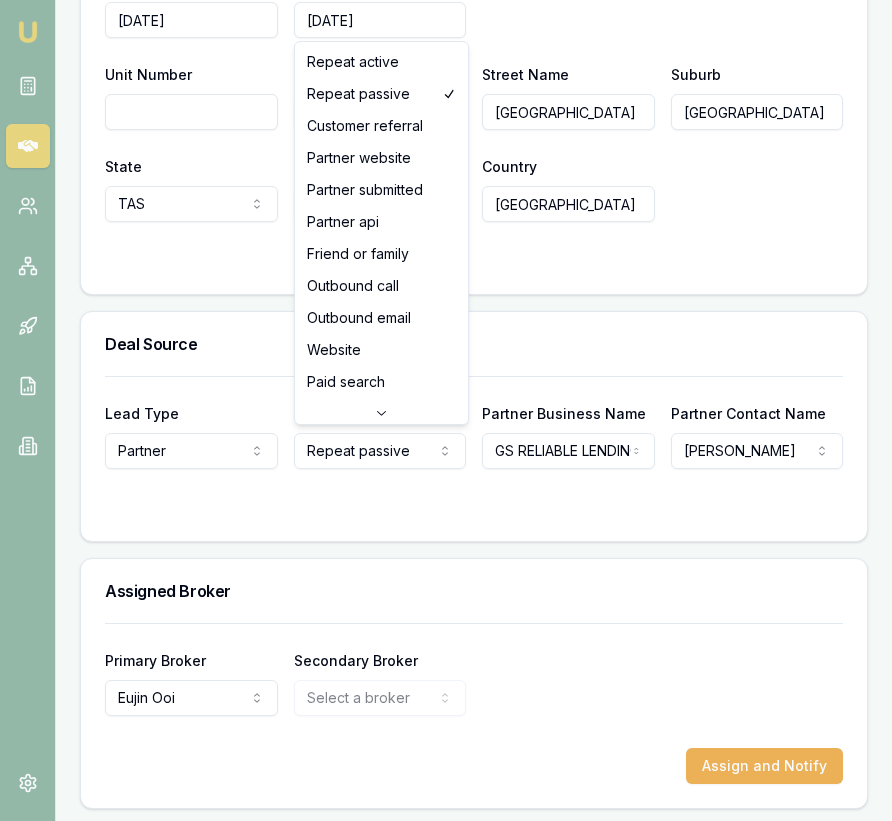 select on "PARTNER_SUBMITTED" 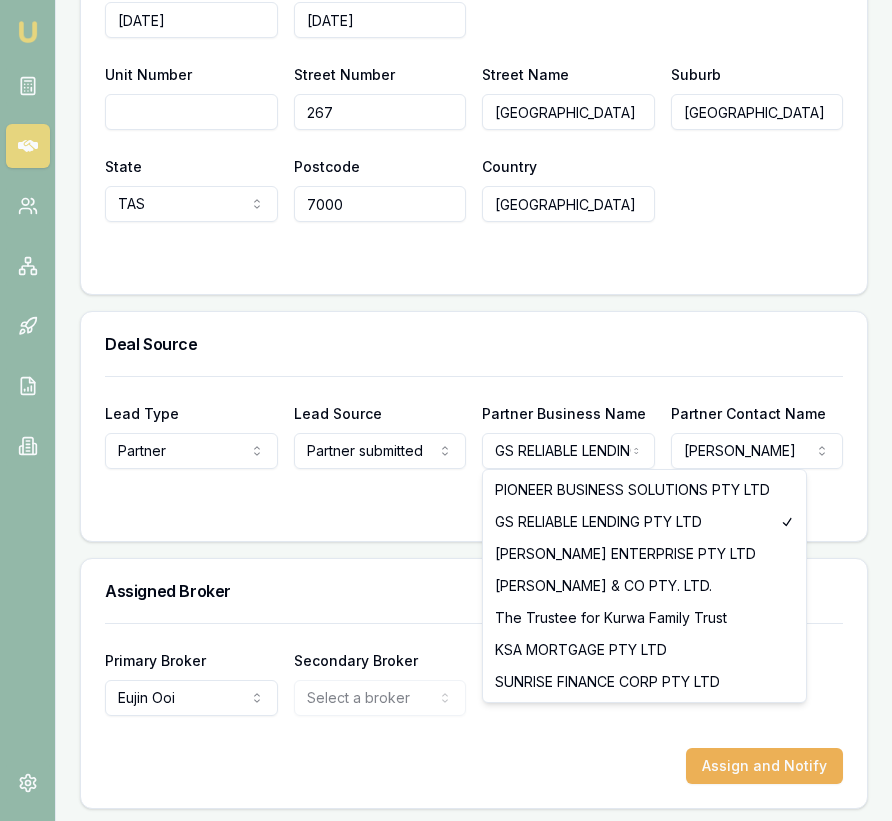 click on "Emu Broker Deals View D-DIMGUFGWYX Eujin Ooi Toggle Menu Customer Dinesh Soni 0417485353 dineshsoni.0751@gmail.com Finance Summary $150,744 Loan Type: Commercial Asset Asset Type : Passenger Car Deal Dynamics Stage: Settlement Arranged Age: 3 days ago Finance Details Applicants Loan Options Lender Submission Finance Details Finance Summary Asset Information Asset Seller Deal Source Assigned Broker Finance Summary Loan Type * Commercial asset Consumer loan Consumer asset Commercial loan Commercial asset Loan amount * $150,744 Preferred Repayment Amount  $2,026 Preferred Repayment Frequency  Monthly Weekly Fortnightly Monthly Preferred Repayment Term  60 12 24 36 48 60 72 84 Asset Details Asset Type  Passenger car Passenger car Electric vehicle Light commercial Other motor vehicle Agricultural equipment Materials handling Access equipment Light trucks Heavy trucks Trailers Buses coaches Construction Earth moving Commercial property Other primary Medical equipment Laboratory equipment Mining equipment Used" at bounding box center (446, -1301) 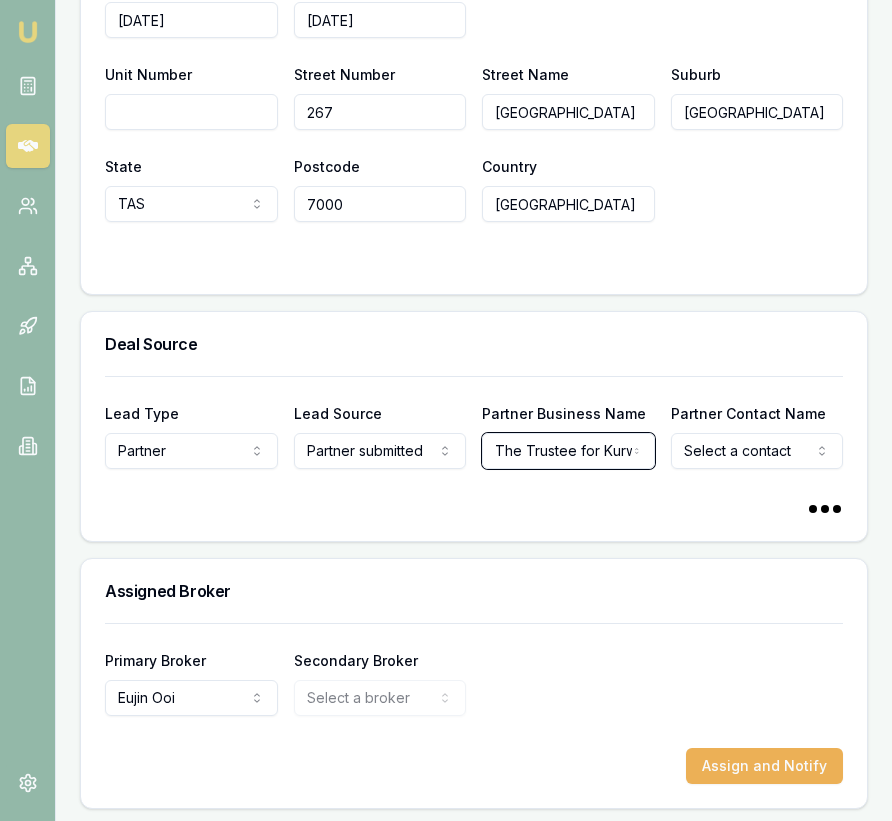 select on "GS RELIABLE LENDING PTY LTD" 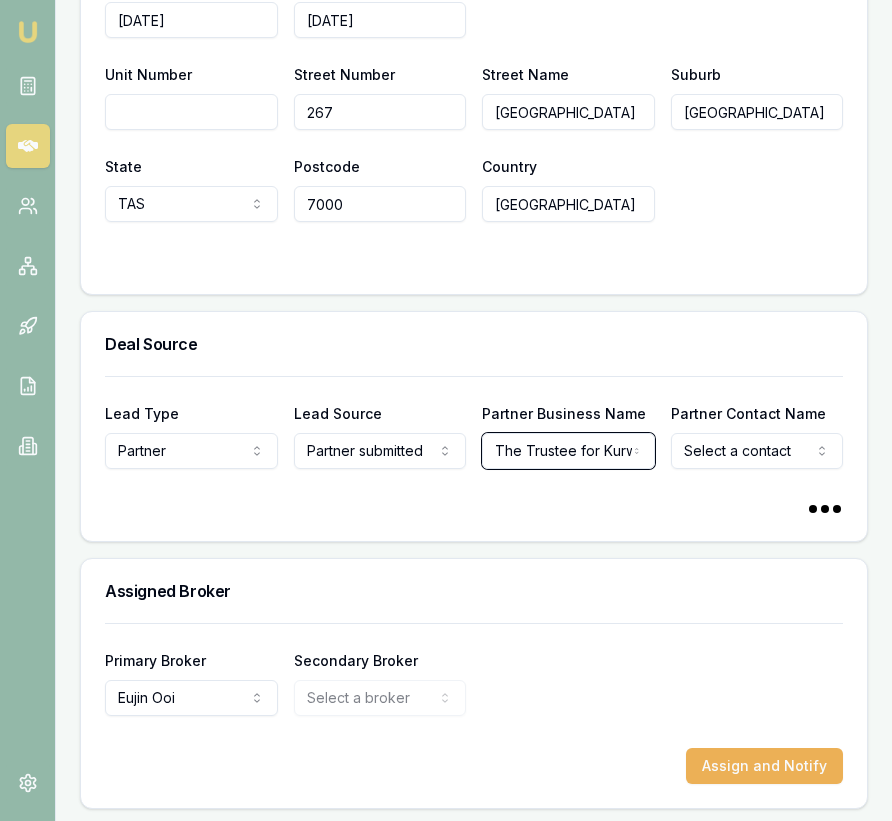 select 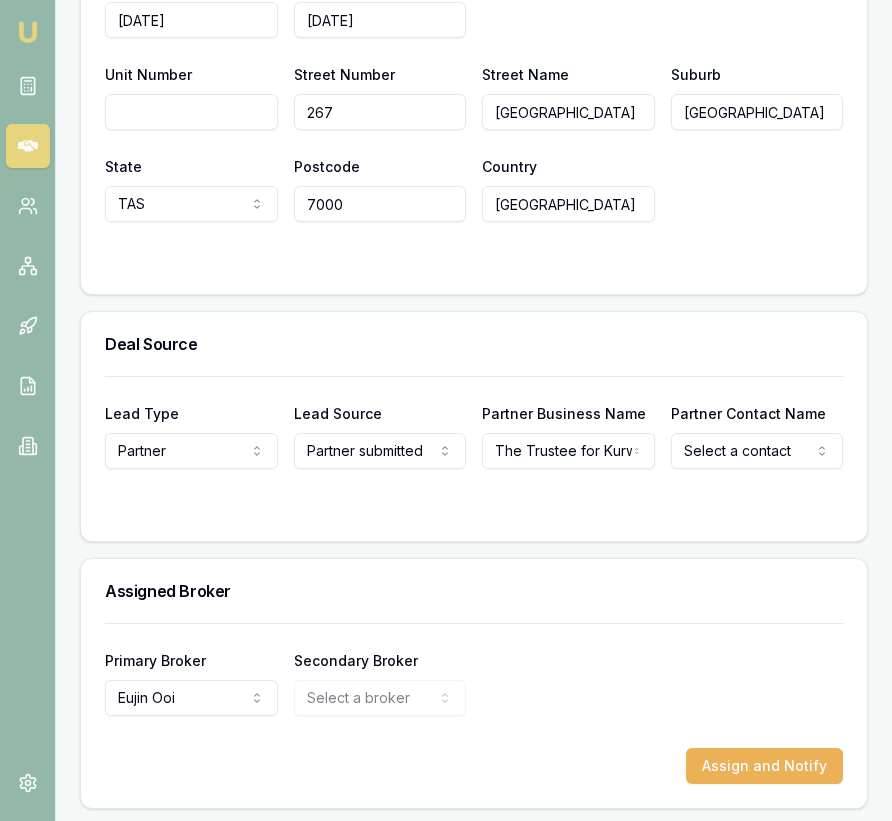 click on "Emu Broker Deals View D-DIMGUFGWYX Eujin Ooi Toggle Menu Customer Dinesh Soni 0417485353 dineshsoni.0751@gmail.com Finance Summary $150,744 Loan Type: Commercial Asset Asset Type : Passenger Car Deal Dynamics Stage: Settlement Arranged Age: 3 days ago Finance Details Applicants Loan Options Lender Submission Finance Details Finance Summary Asset Information Asset Seller Deal Source Assigned Broker Finance Summary Loan Type * Commercial asset Consumer loan Consumer asset Commercial loan Commercial asset Loan amount * $150,744 Preferred Repayment Amount  $2,026 Preferred Repayment Frequency  Monthly Weekly Fortnightly Monthly Preferred Repayment Term  60 12 24 36 48 60 72 84 Asset Details Asset Type  Passenger car Passenger car Electric vehicle Light commercial Other motor vehicle Agricultural equipment Materials handling Access equipment Light trucks Heavy trucks Trailers Buses coaches Construction Earth moving Commercial property Other primary Medical equipment Laboratory equipment Mining equipment Used" at bounding box center [446, -1301] 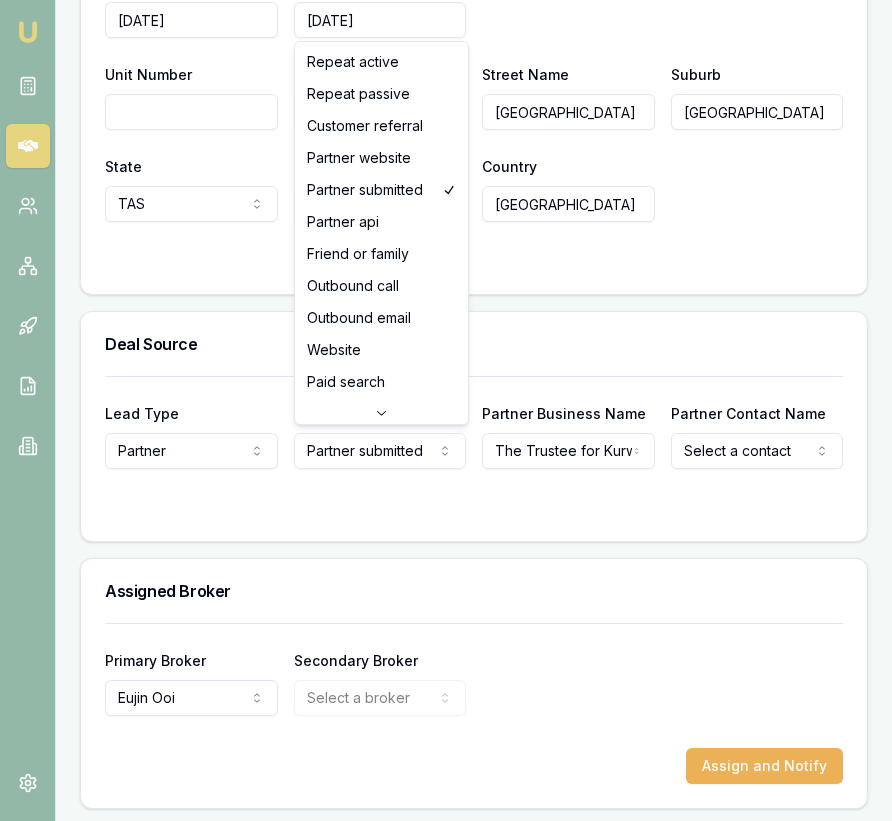 select on "CUSTOMER_REFERRAL" 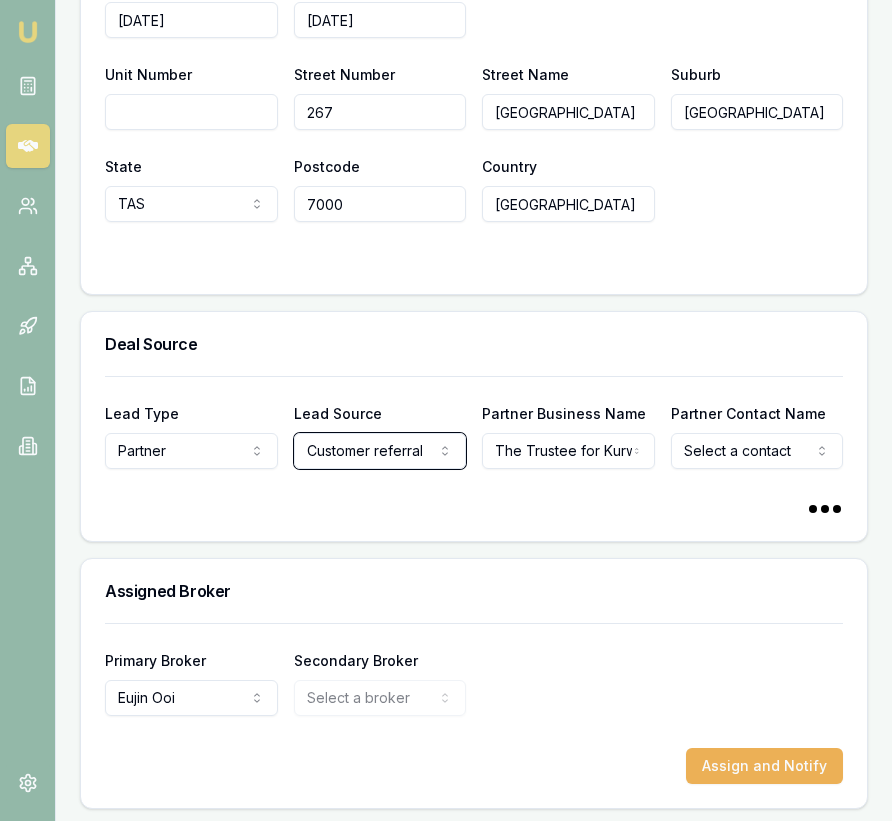 select on "The Trustee for Kurwa Family Trust" 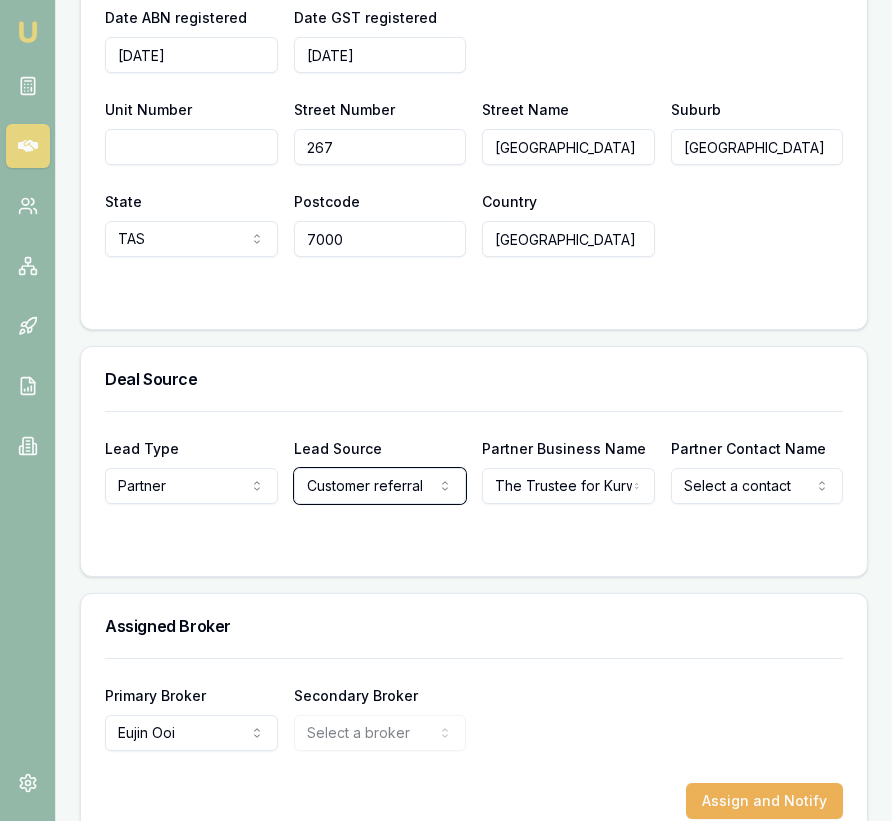 scroll, scrollTop: 1703, scrollLeft: 0, axis: vertical 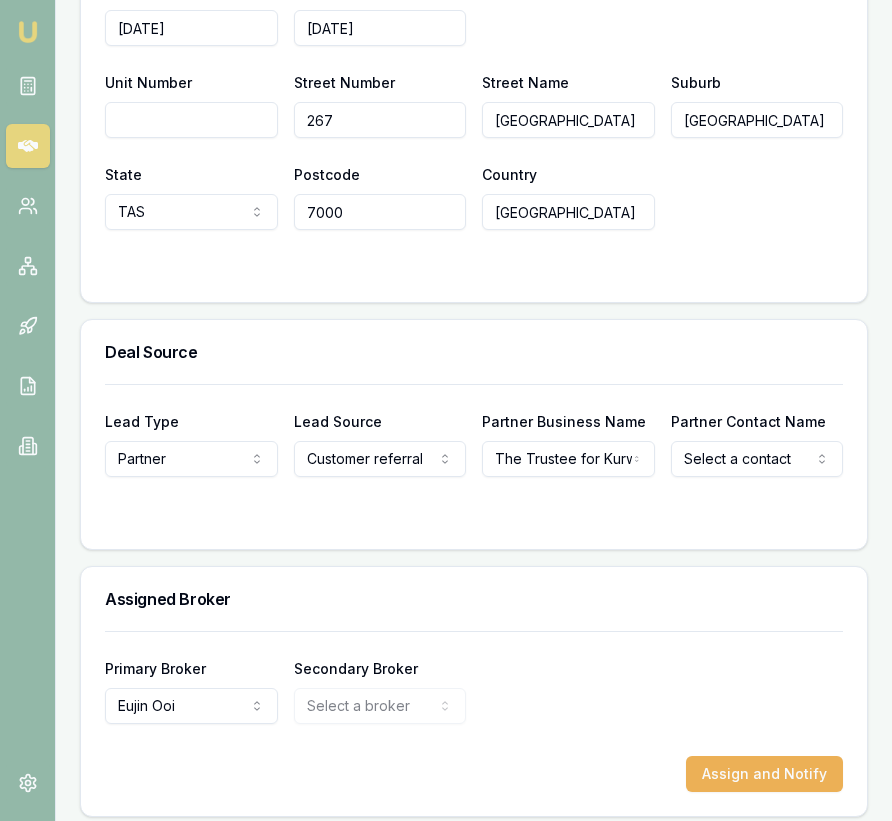 click on "Emu Broker Deals View D-DIMGUFGWYX Eujin Ooi Toggle Menu Customer Dinesh Soni 0417485353 dineshsoni.0751@gmail.com Finance Summary $150,744 Loan Type: Commercial Asset Asset Type : Passenger Car Deal Dynamics Stage: Settlement Arranged Age: 3 days ago Finance Details Applicants Loan Options Lender Submission Finance Details Finance Summary Asset Information Asset Seller Deal Source Assigned Broker Finance Summary Loan Type * Commercial asset Consumer loan Consumer asset Commercial loan Commercial asset Loan amount * $150,744 Preferred Repayment Amount  $2,026 Preferred Repayment Frequency  Monthly Weekly Fortnightly Monthly Preferred Repayment Term  60 12 24 36 48 60 72 84 Asset Details Asset Type  Passenger car Passenger car Electric vehicle Light commercial Other motor vehicle Agricultural equipment Materials handling Access equipment Light trucks Heavy trucks Trailers Buses coaches Construction Earth moving Commercial property Other primary Medical equipment Laboratory equipment Mining equipment Used" at bounding box center (446, -1293) 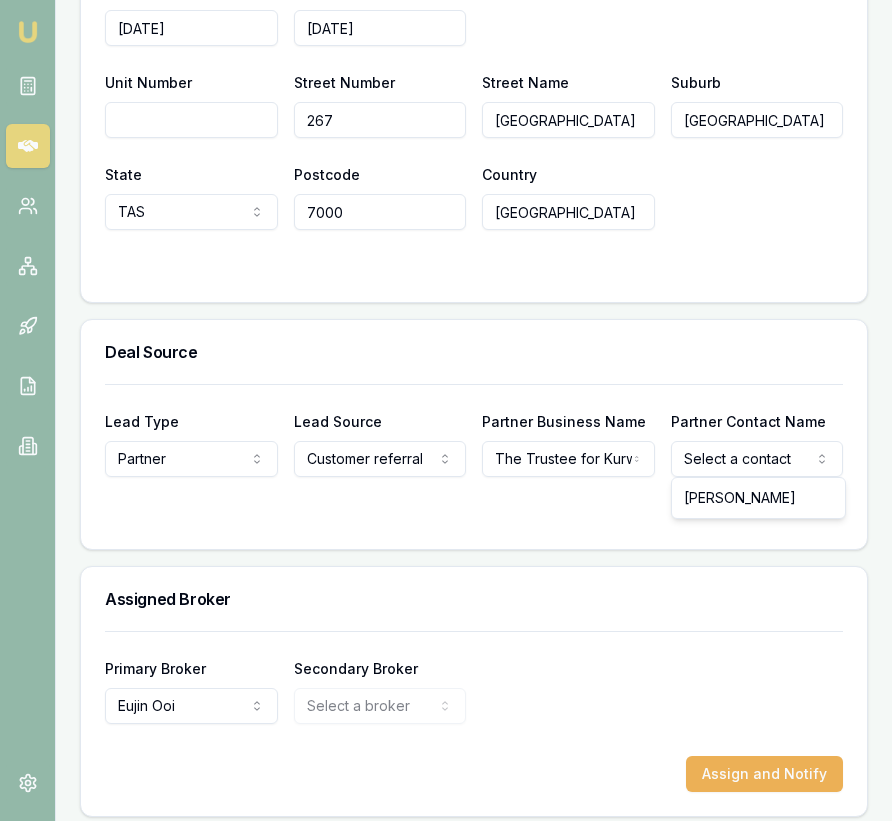 select on "Sahani Kurwa" 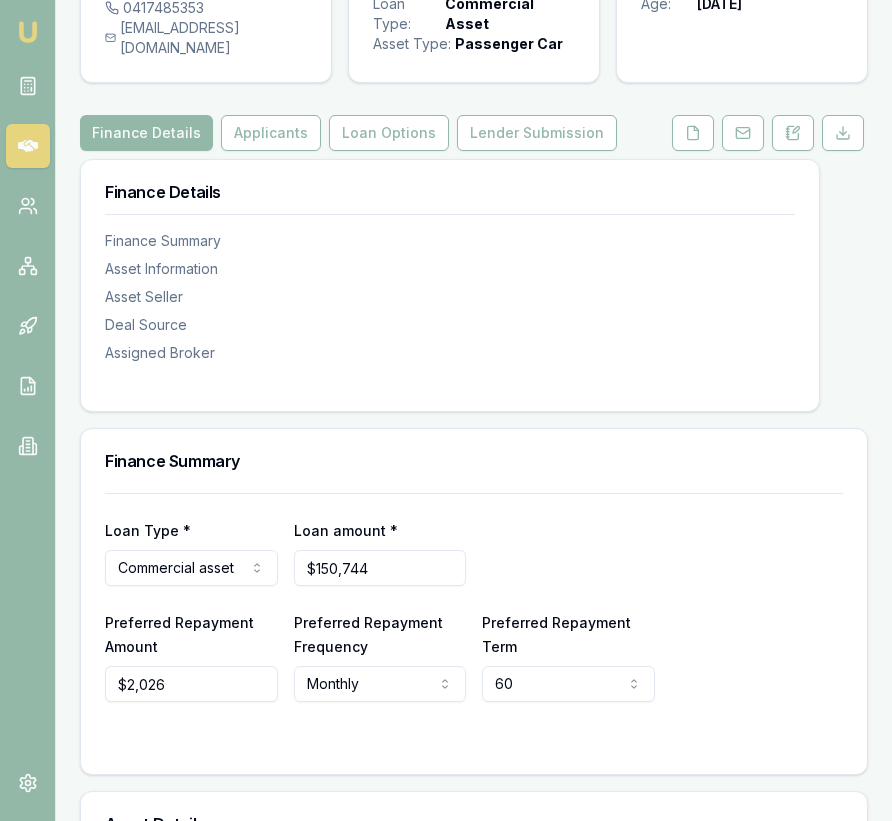 scroll, scrollTop: 0, scrollLeft: 0, axis: both 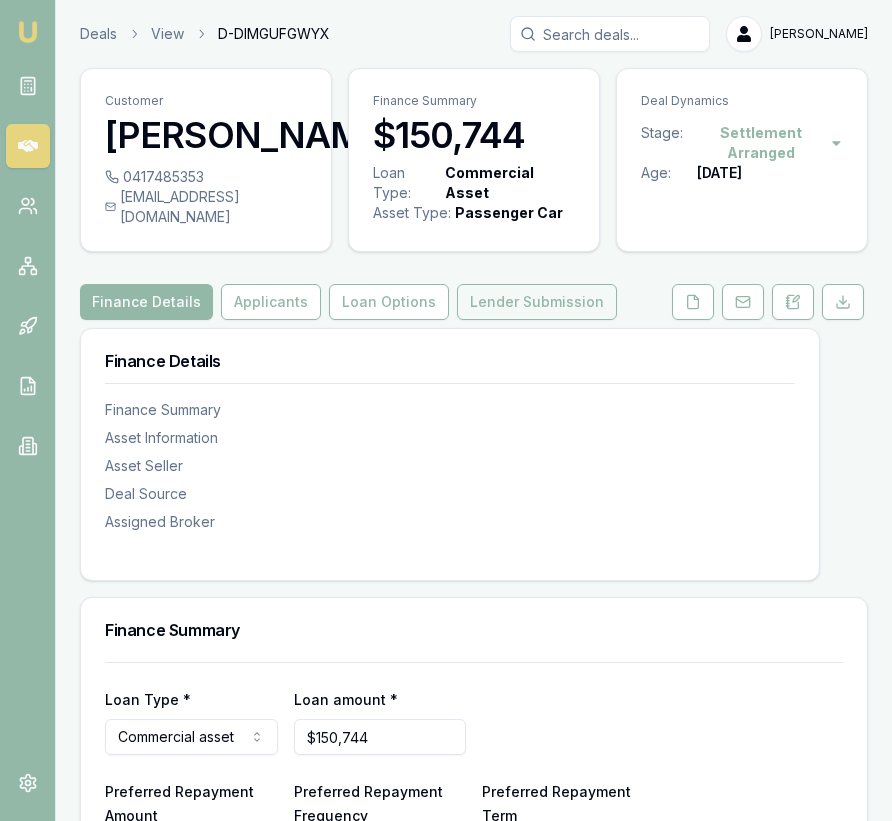 select on "GS RELIABLE LENDING PTY LTD" 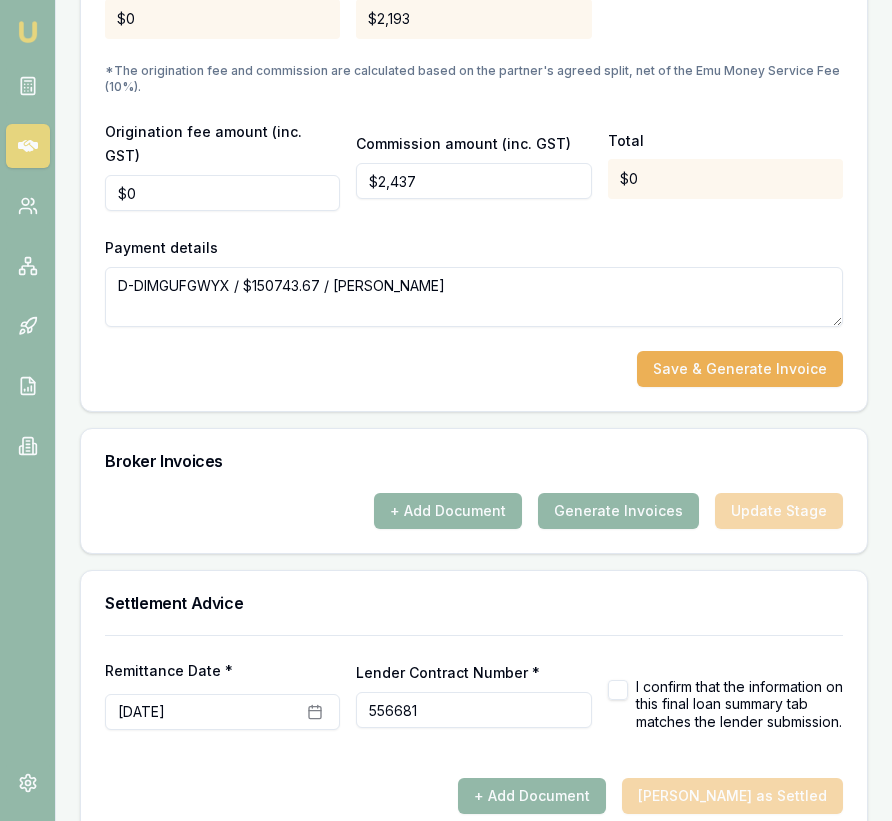 scroll, scrollTop: 2445, scrollLeft: 0, axis: vertical 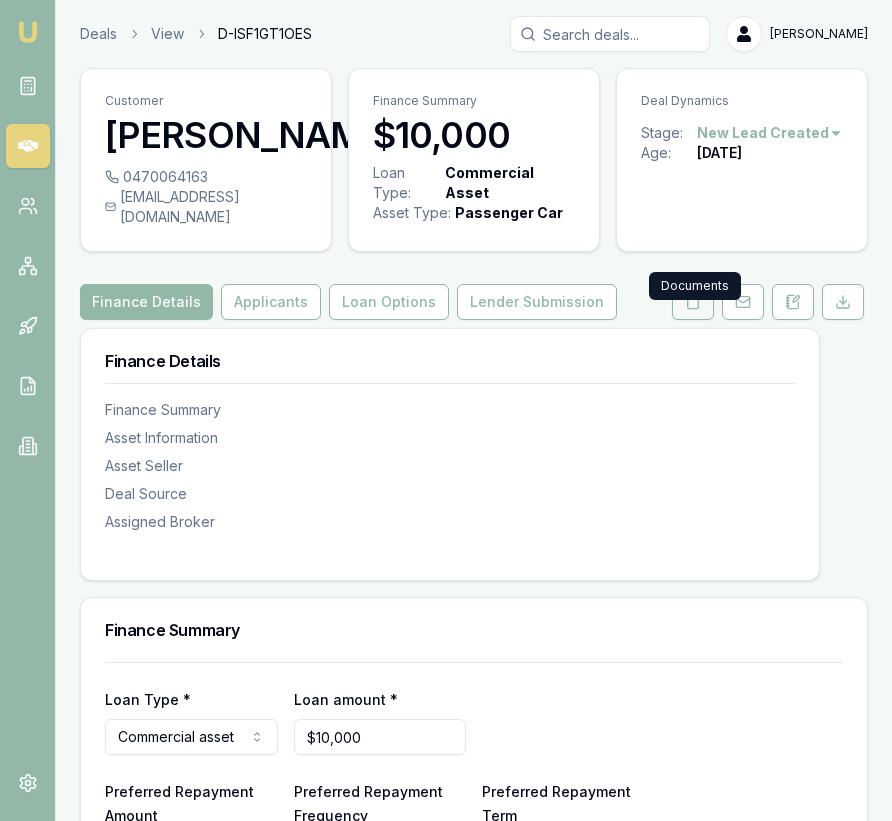 click at bounding box center [693, 302] 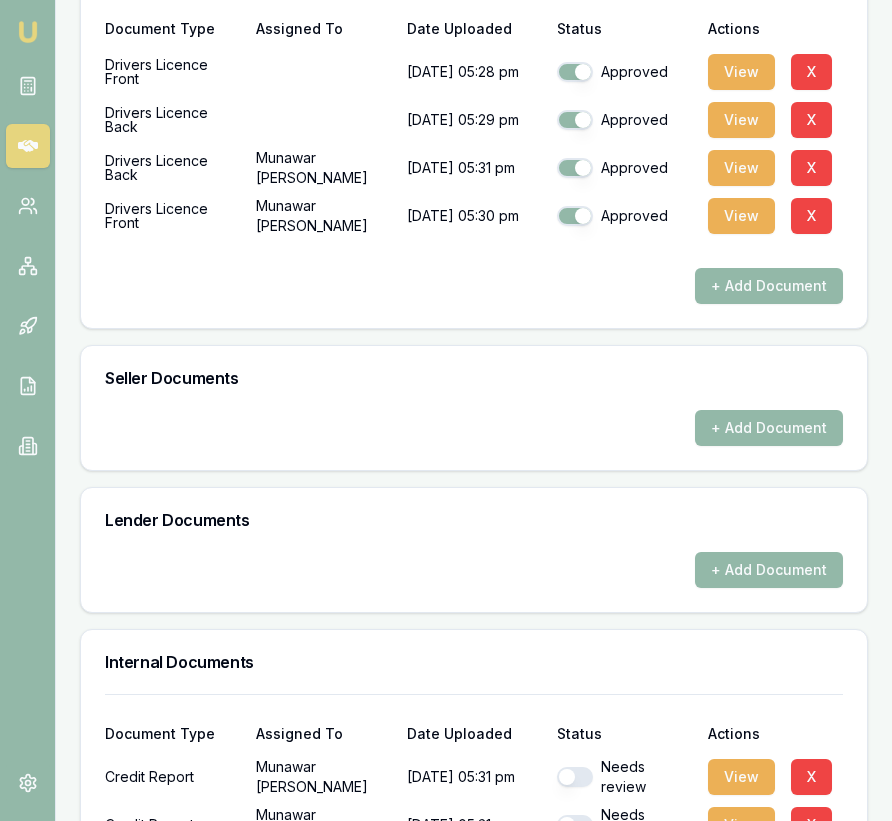 scroll, scrollTop: 1015, scrollLeft: 0, axis: vertical 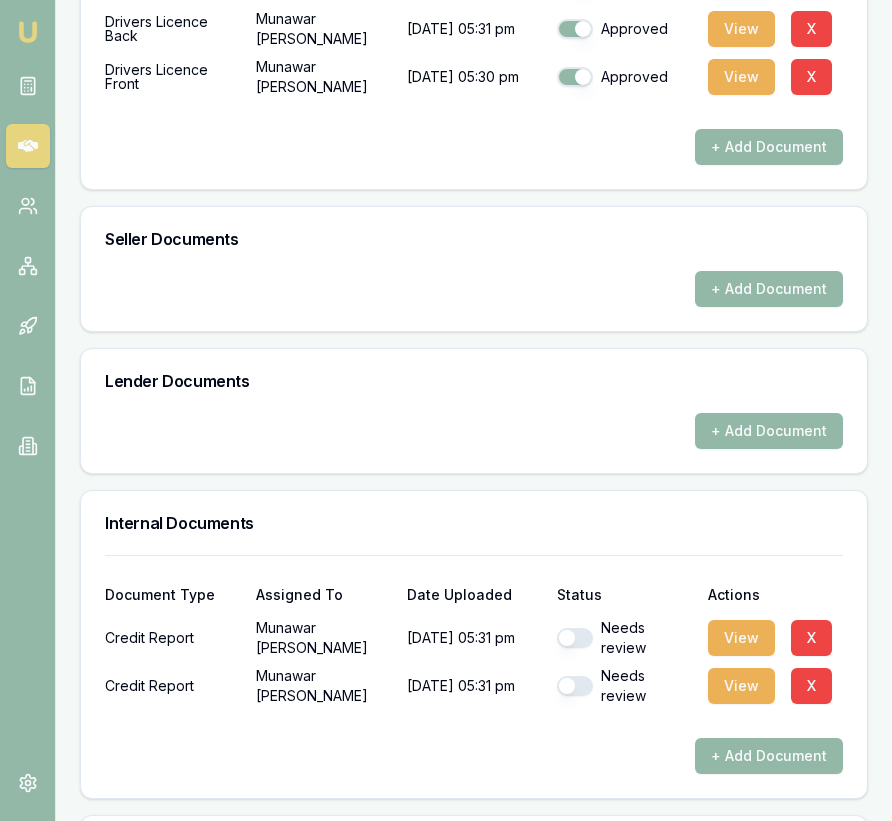 click on "Needs review" at bounding box center (624, 638) 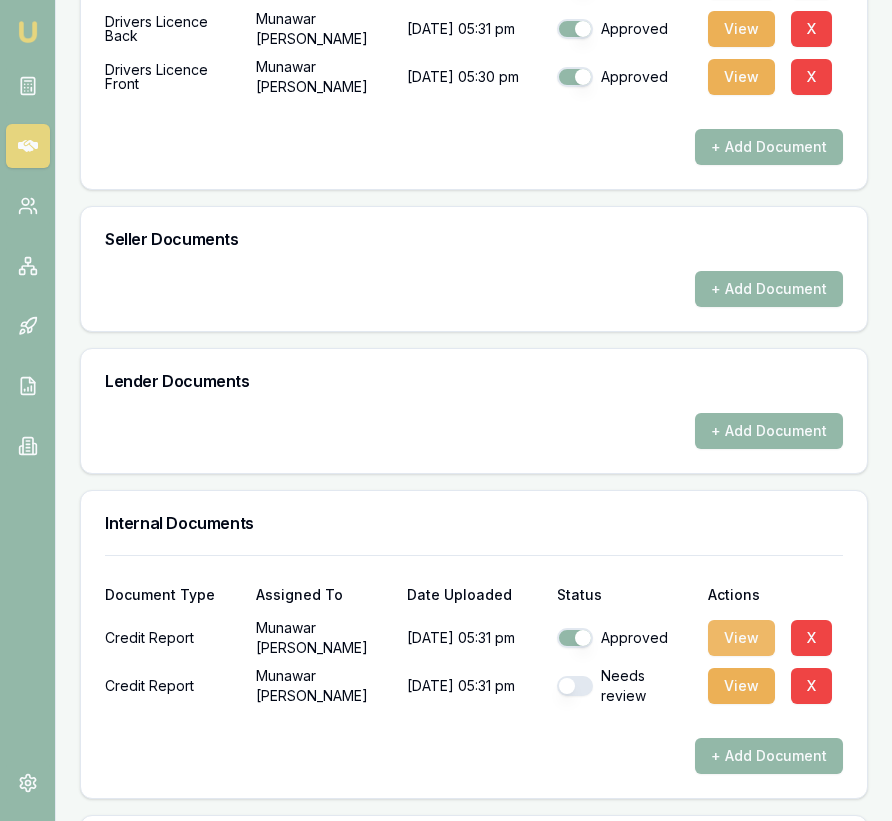 checkbox on "false" 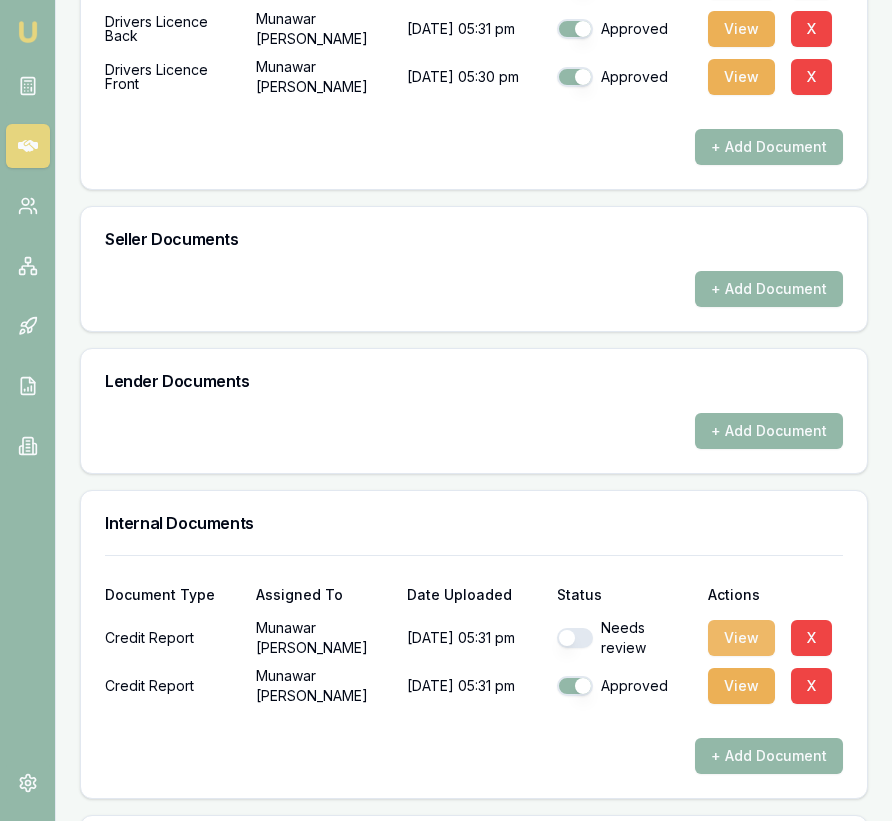 click on "View" at bounding box center [741, 638] 